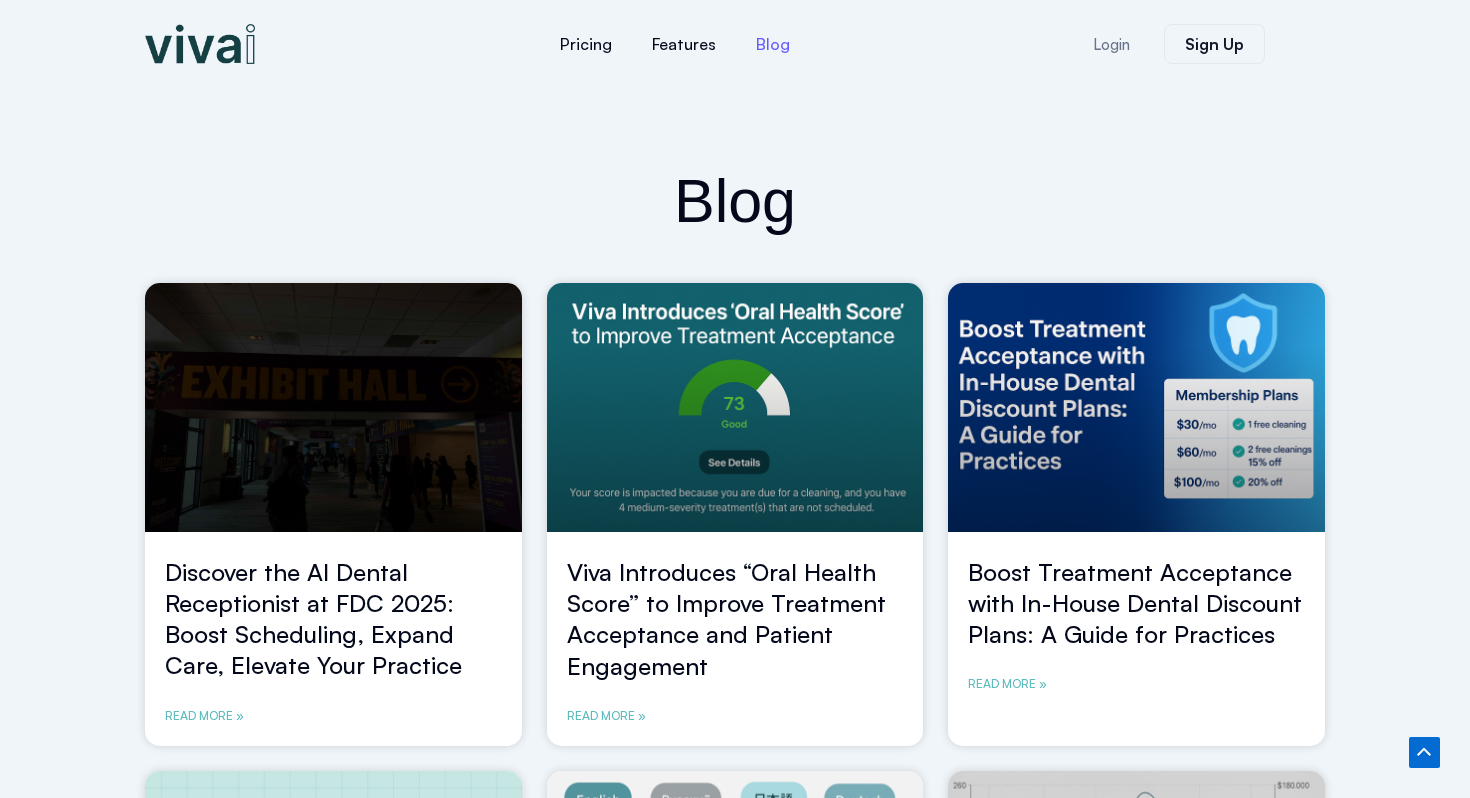 scroll, scrollTop: 1222, scrollLeft: 0, axis: vertical 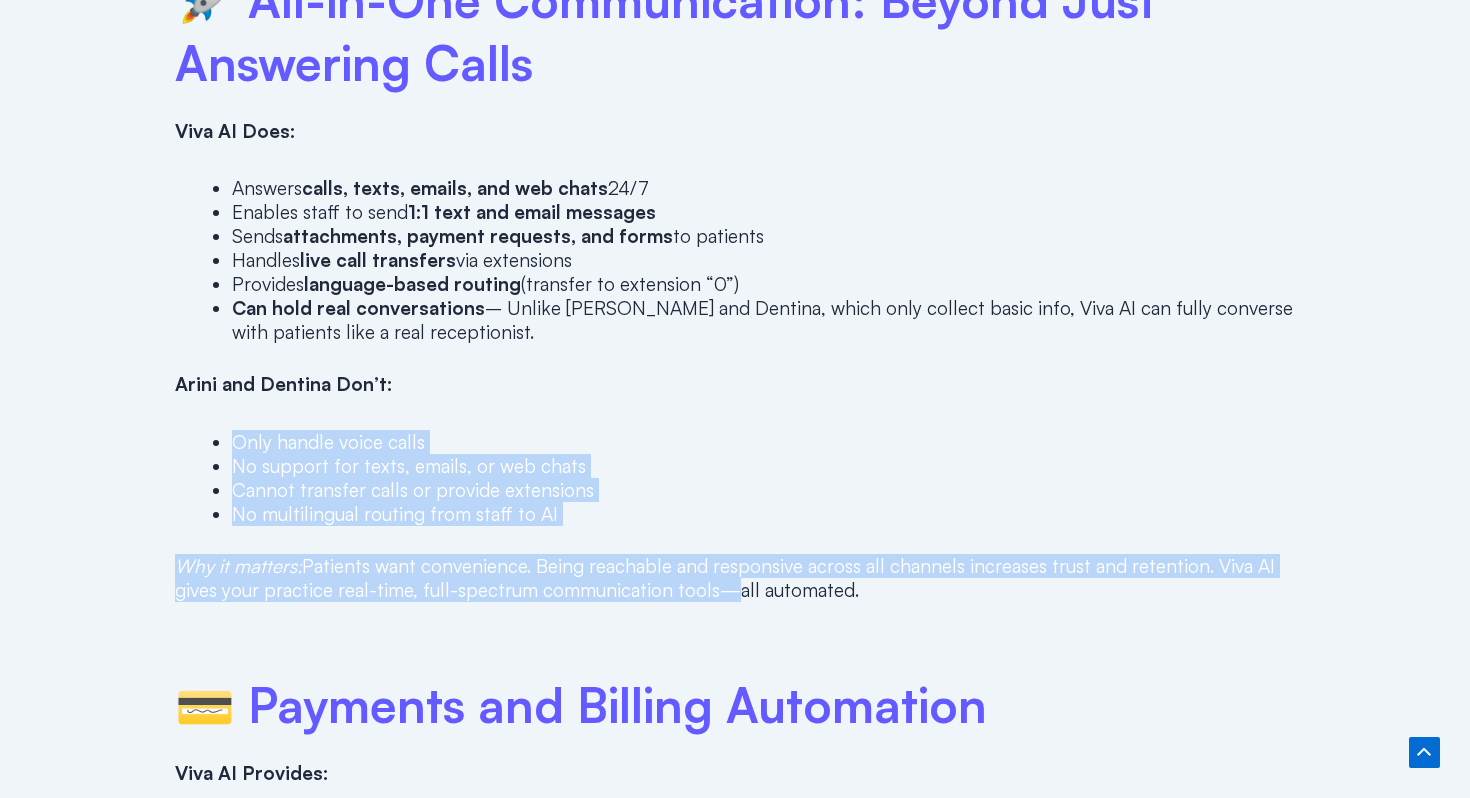 drag, startPoint x: 715, startPoint y: 584, endPoint x: 430, endPoint y: 389, distance: 345.32593 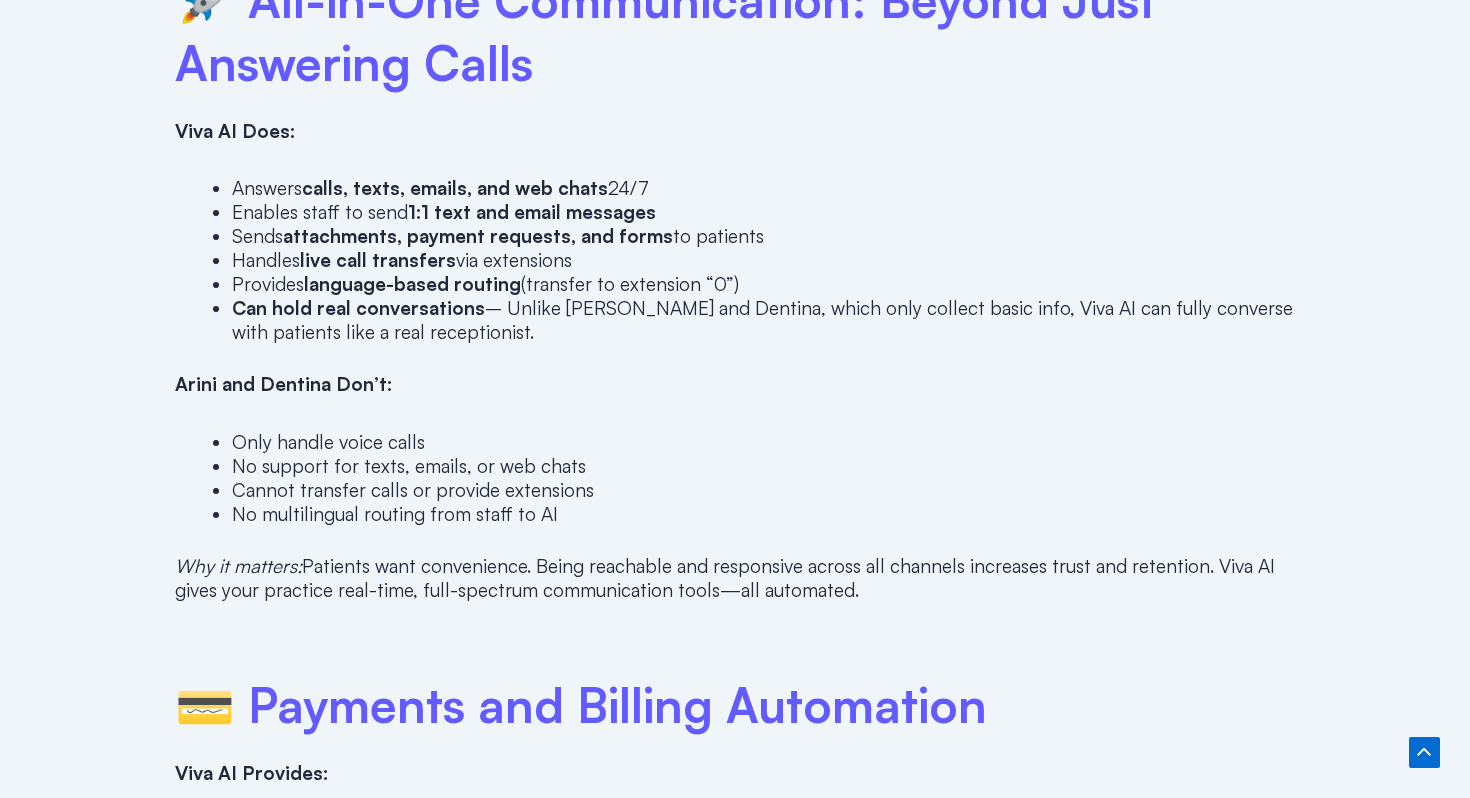 click on "No support for texts, emails, or web chats" at bounding box center [763, 466] 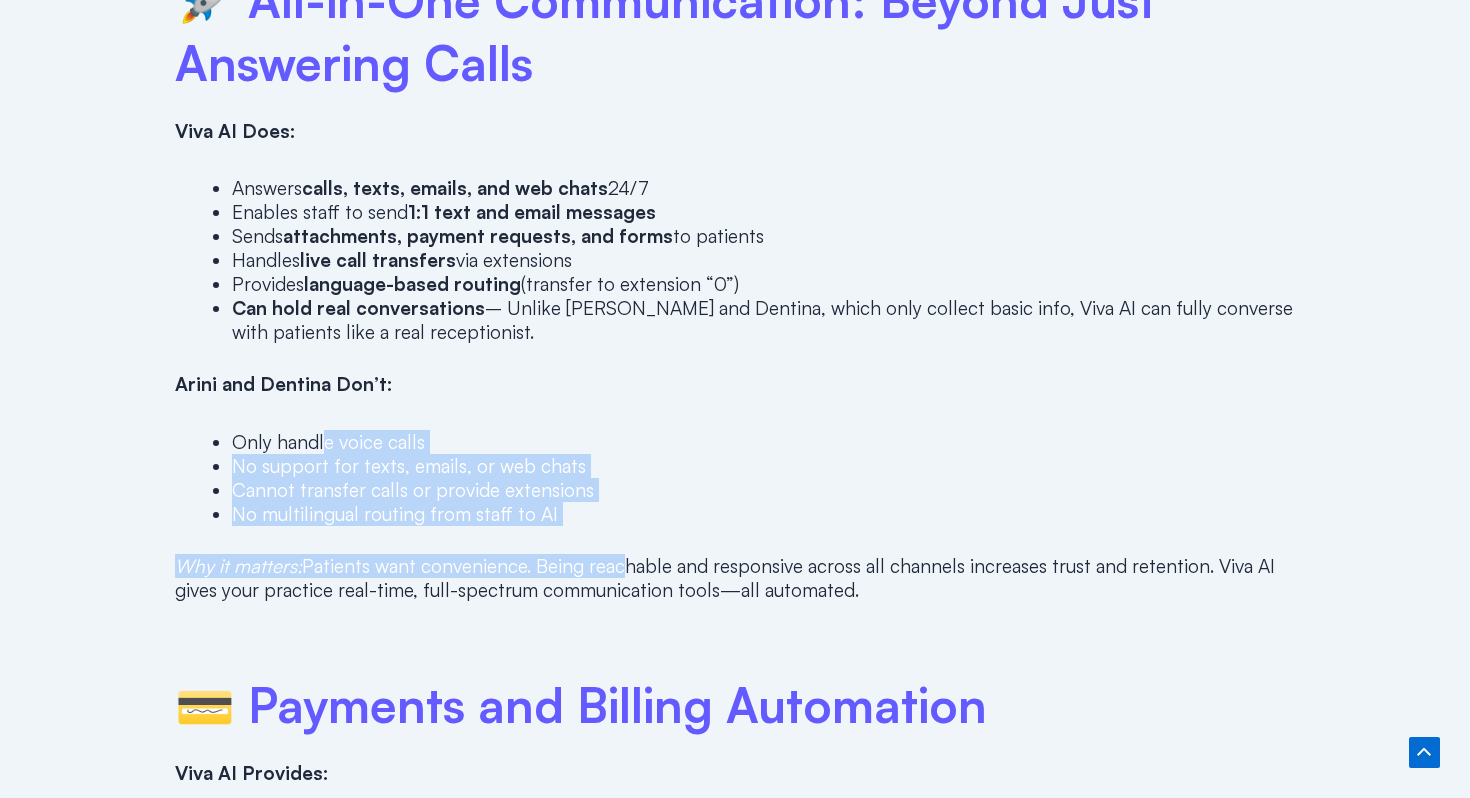 drag, startPoint x: 326, startPoint y: 430, endPoint x: 644, endPoint y: 586, distance: 354.20334 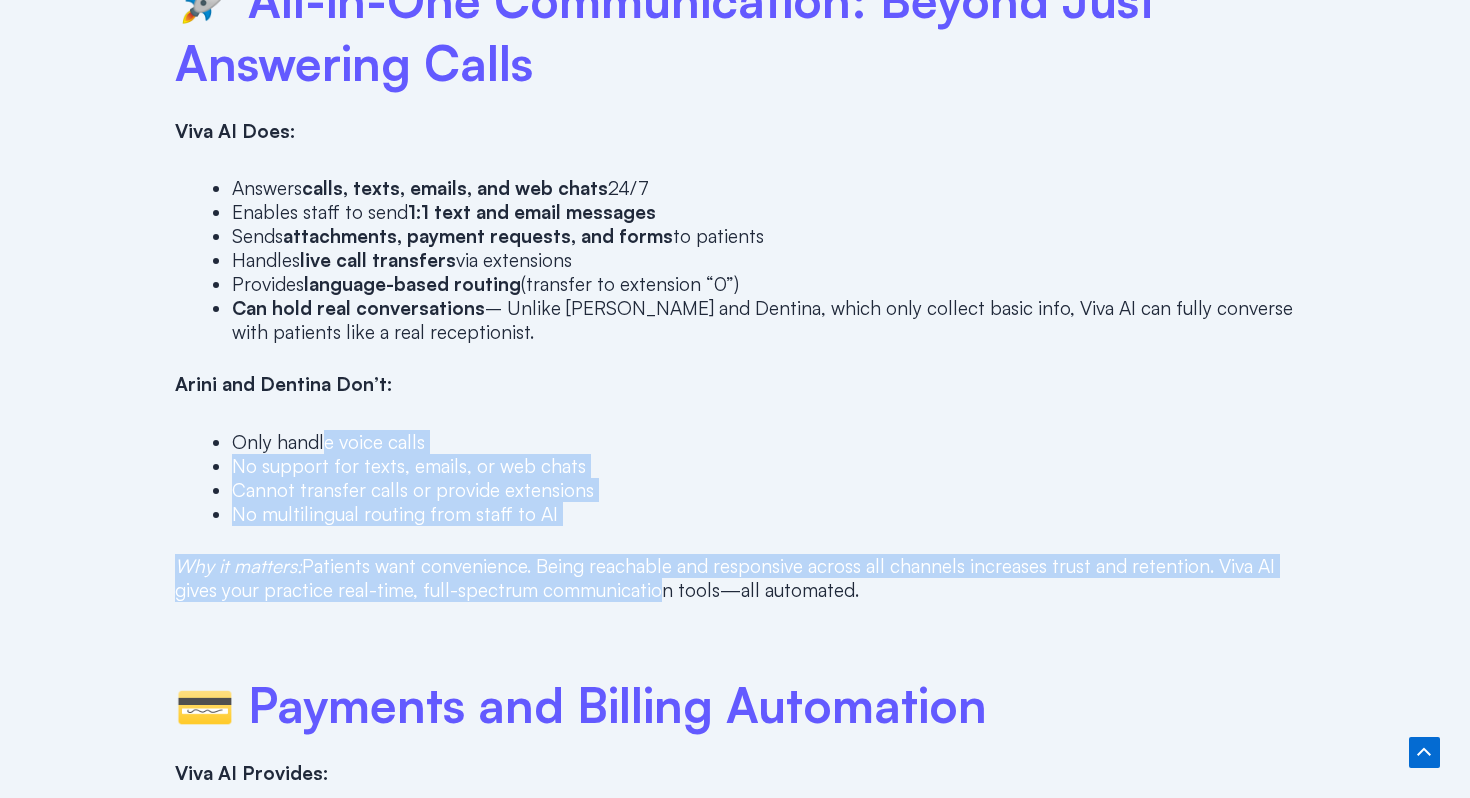 click on "Why it matters:  Patients want convenience. Being reachable and responsive across all channels increases trust and retention. Viva AI gives your practice real-time, full-spectrum communication tools—all automated." at bounding box center [735, 578] 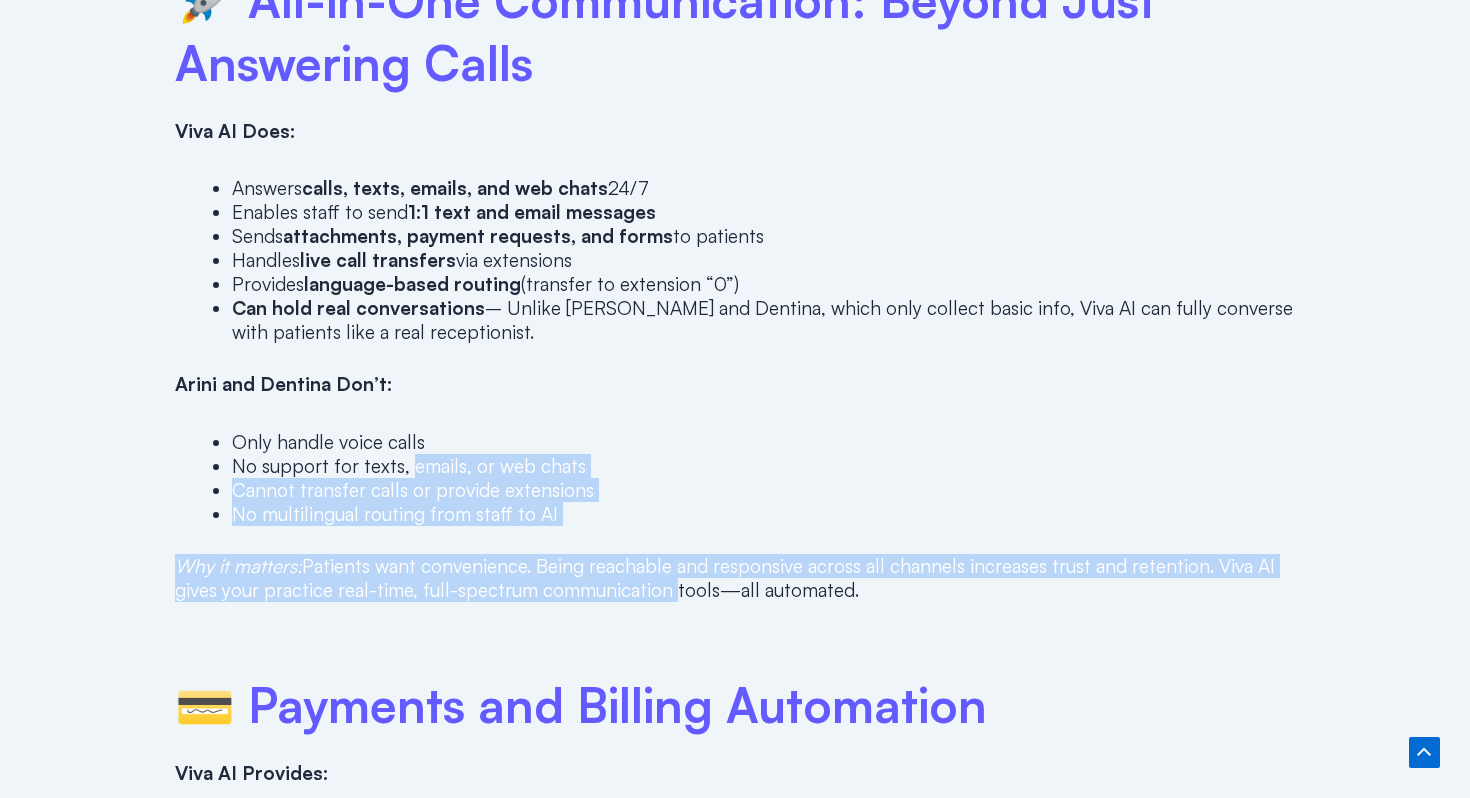drag, startPoint x: 644, startPoint y: 586, endPoint x: 447, endPoint y: 457, distance: 235.47824 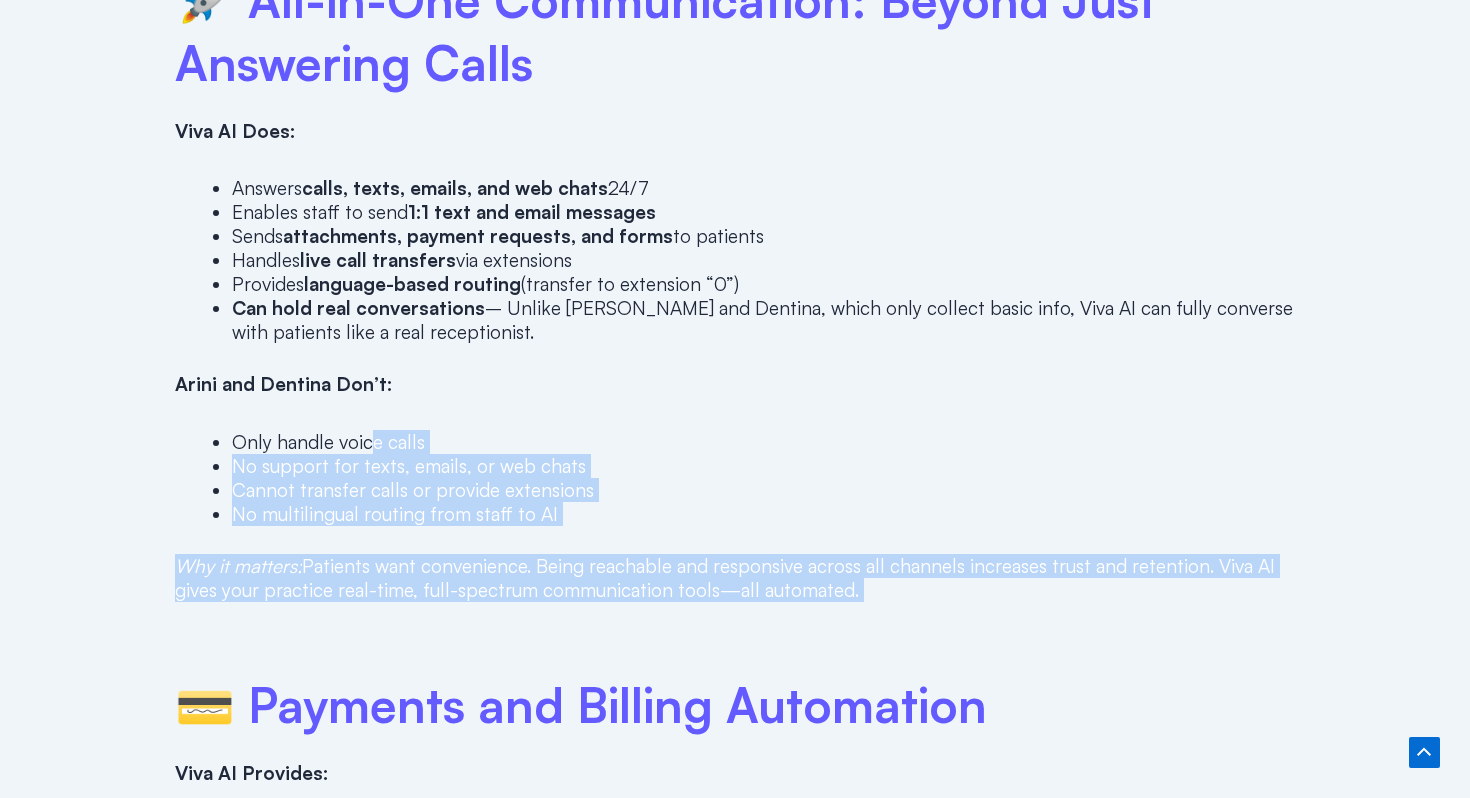 drag, startPoint x: 373, startPoint y: 431, endPoint x: 755, endPoint y: 612, distance: 422.7115 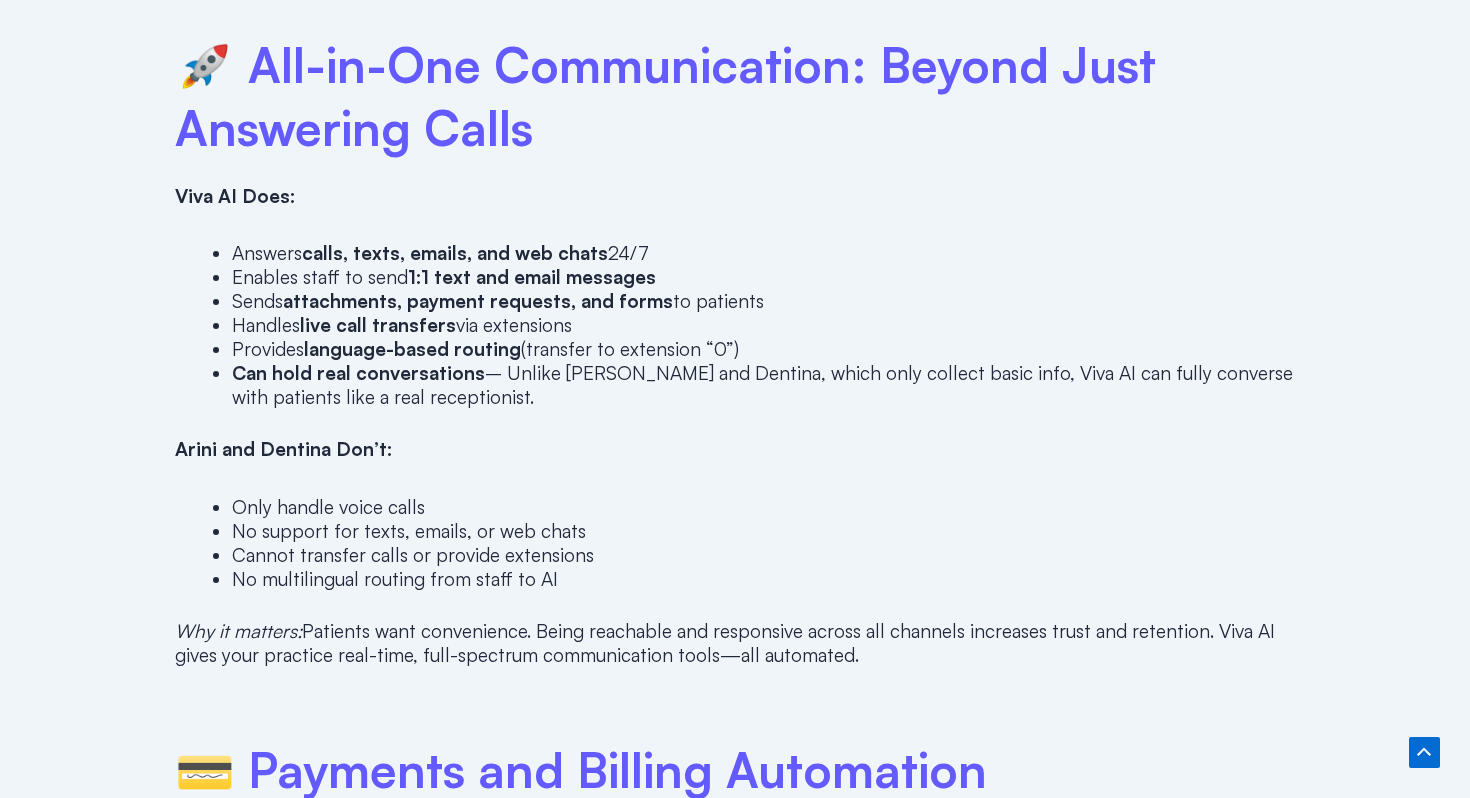 scroll, scrollTop: 2008, scrollLeft: 0, axis: vertical 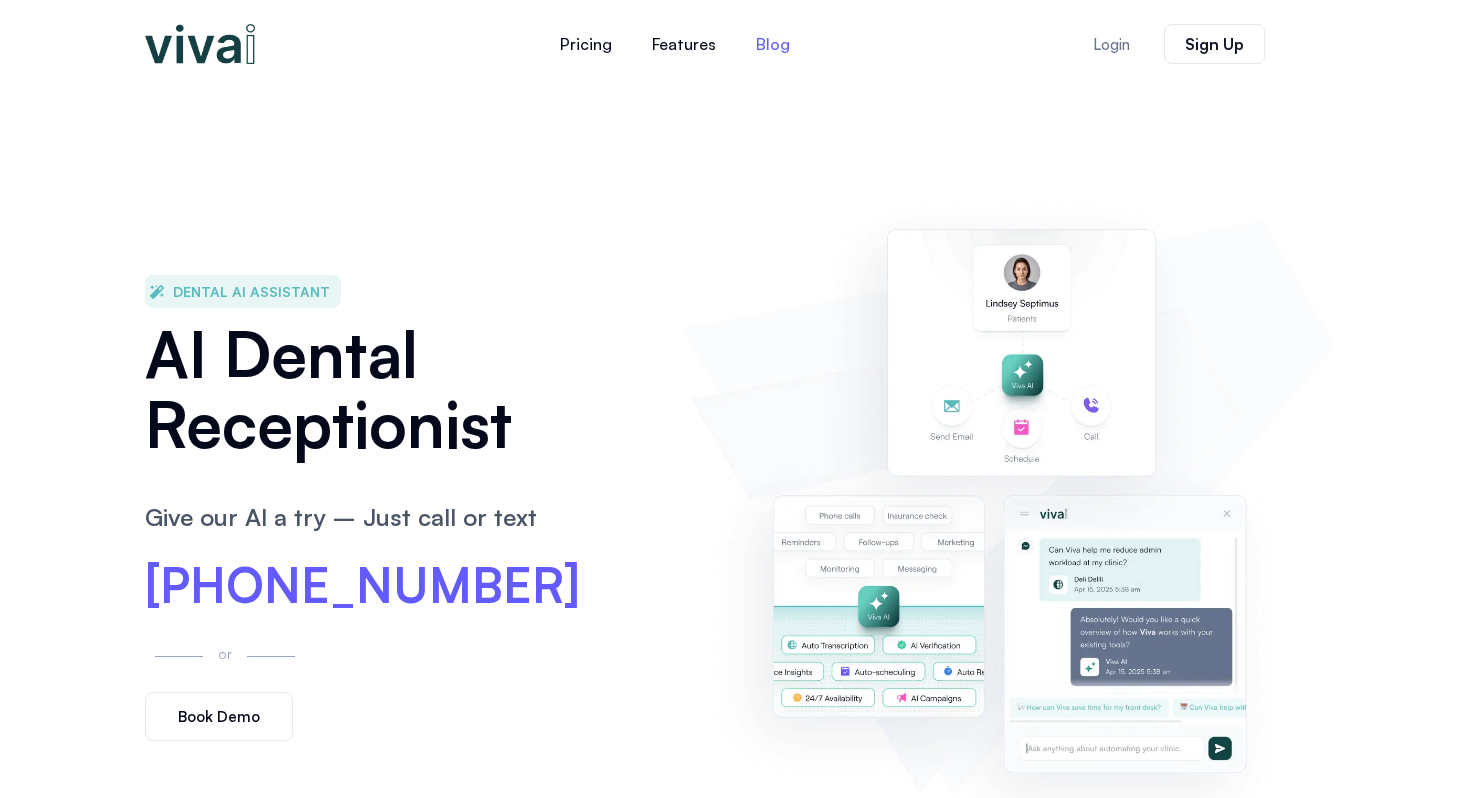 click on "Blog" 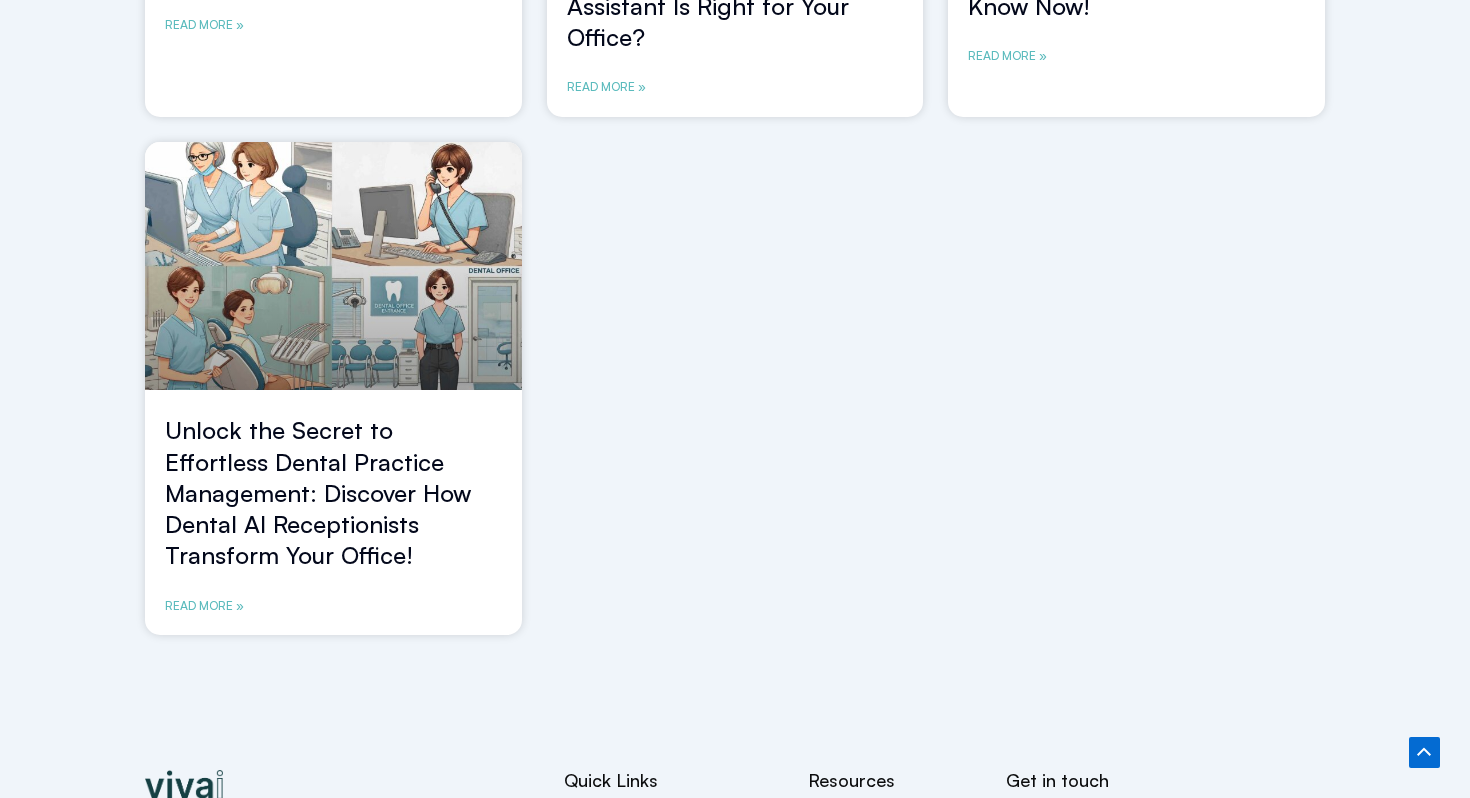 scroll, scrollTop: 531, scrollLeft: 0, axis: vertical 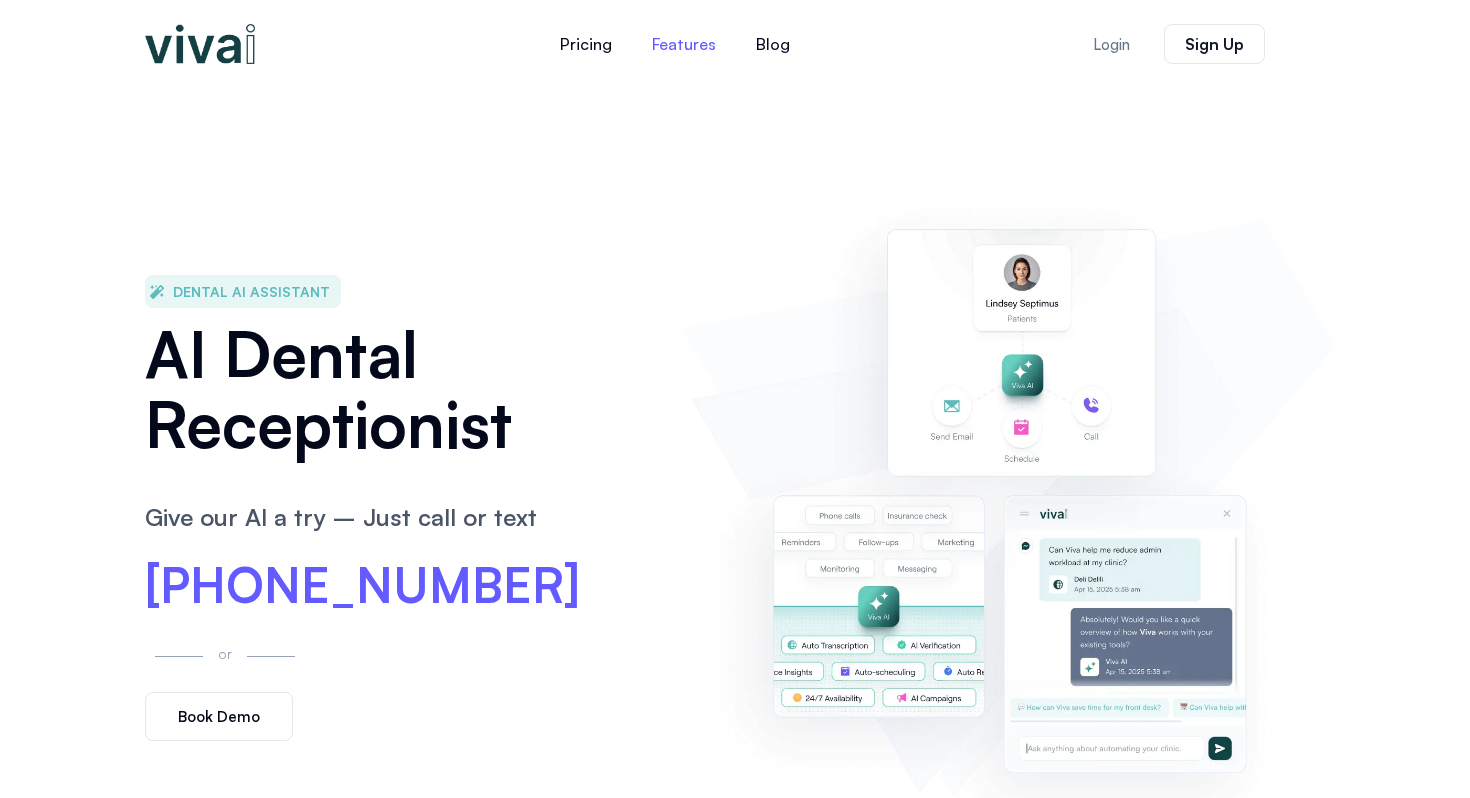 click on "Features" 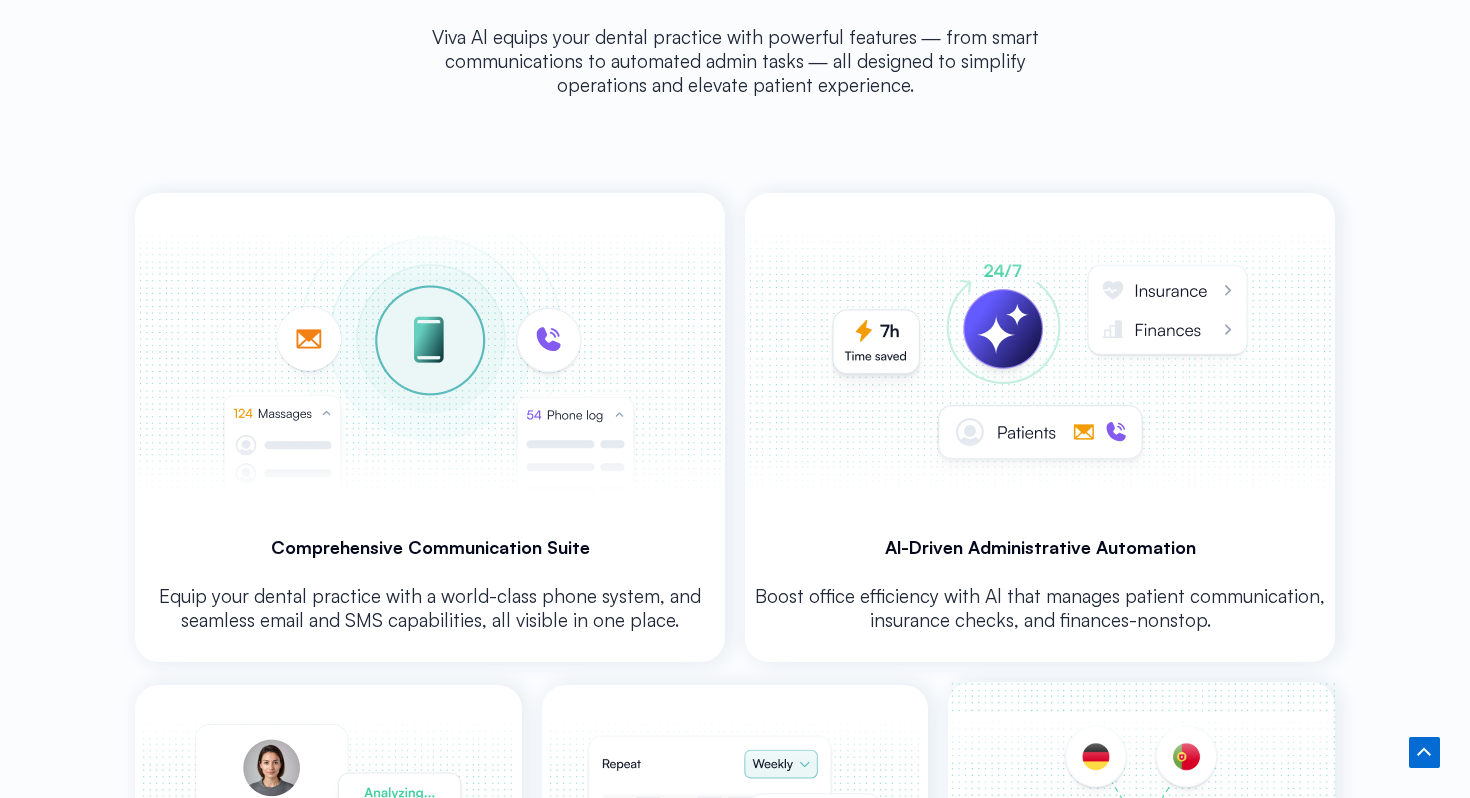 scroll, scrollTop: 3807, scrollLeft: 0, axis: vertical 